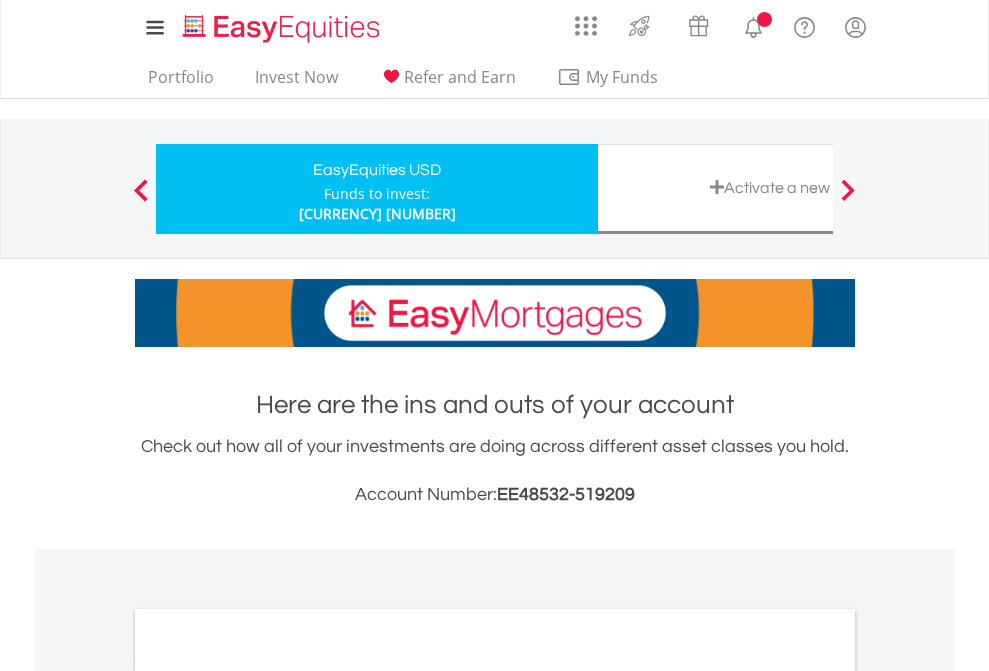 scroll, scrollTop: 0, scrollLeft: 0, axis: both 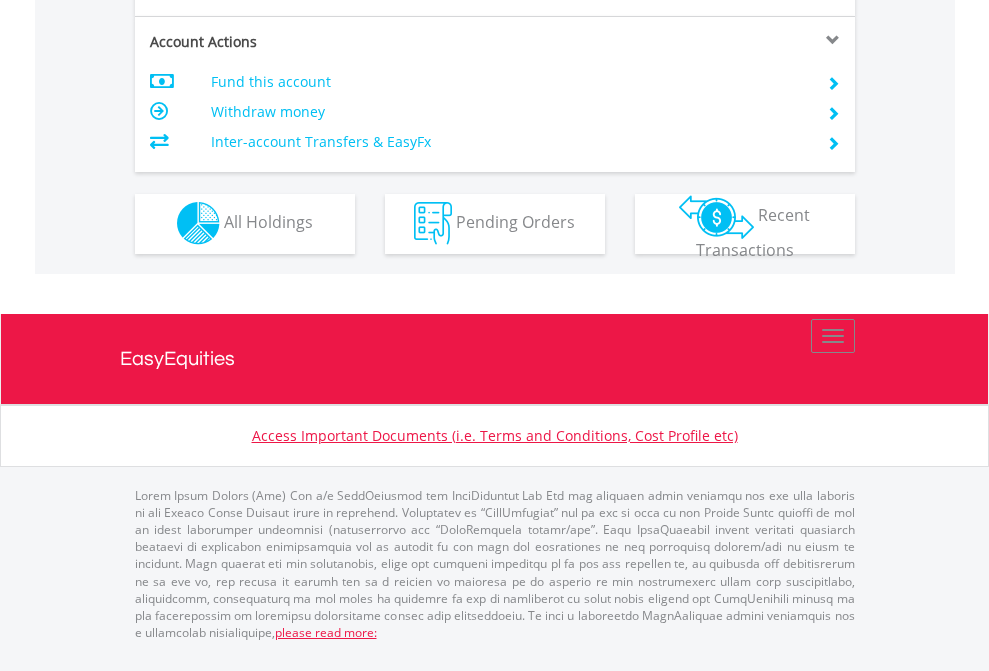 click on "Investment types" at bounding box center (706, -337) 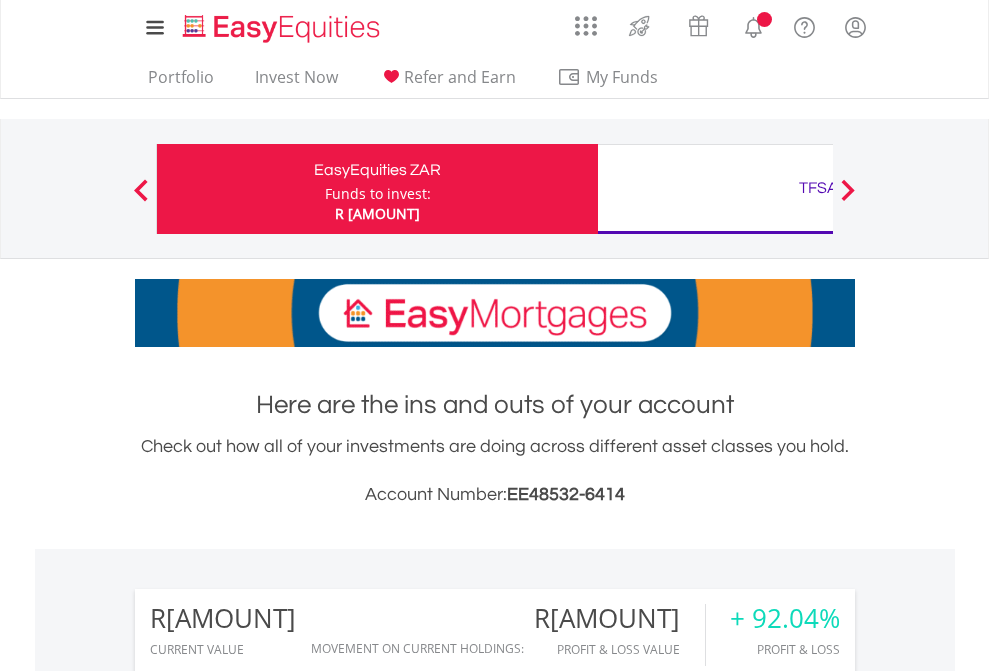 scroll, scrollTop: 0, scrollLeft: 0, axis: both 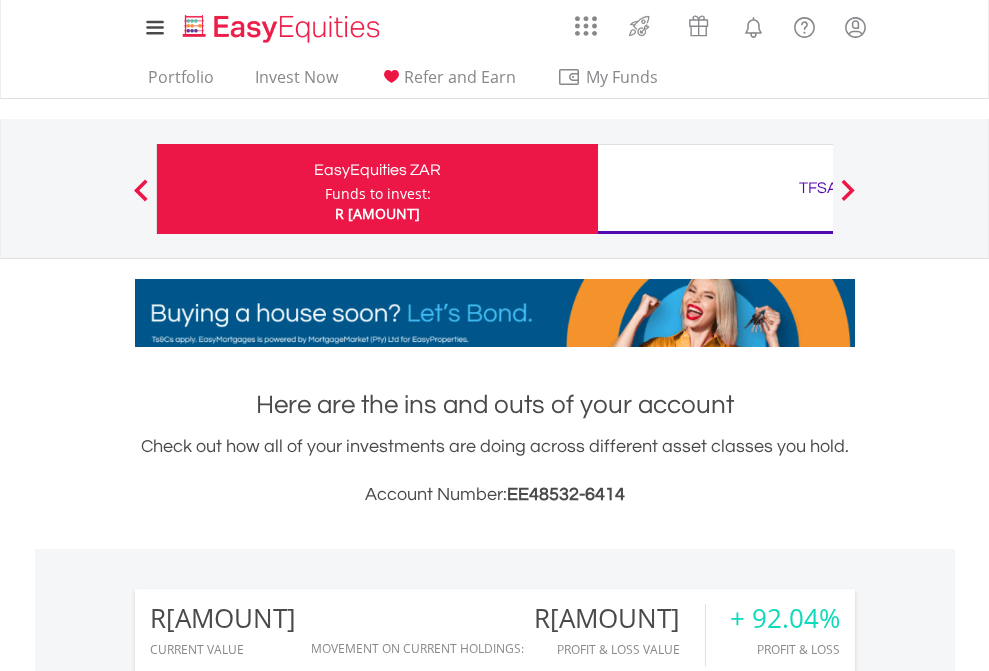 click on "All Holdings" at bounding box center (268, 1586) 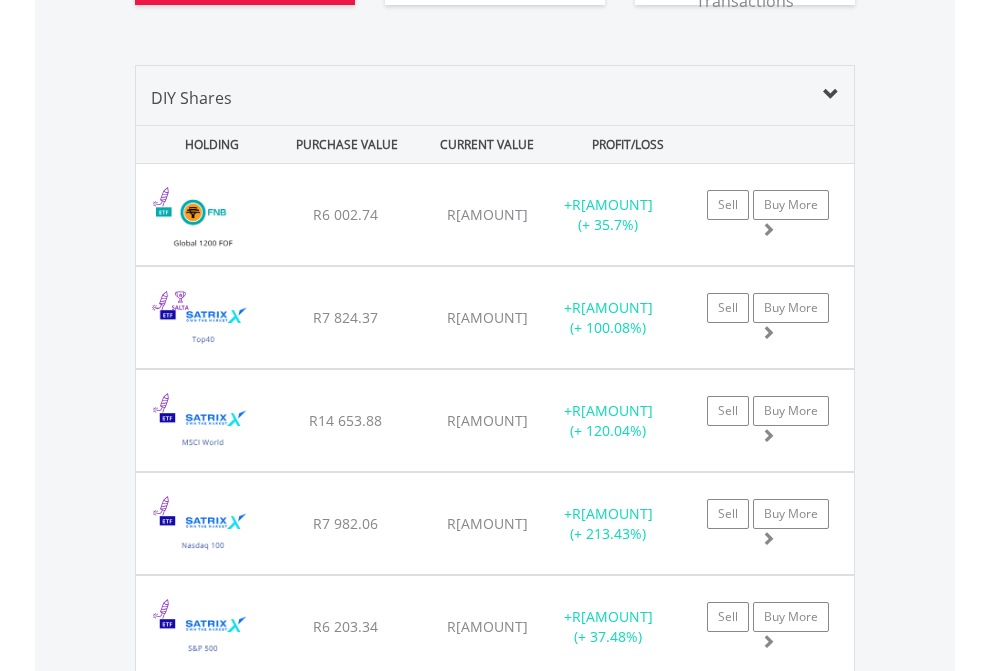 scroll, scrollTop: 2344, scrollLeft: 0, axis: vertical 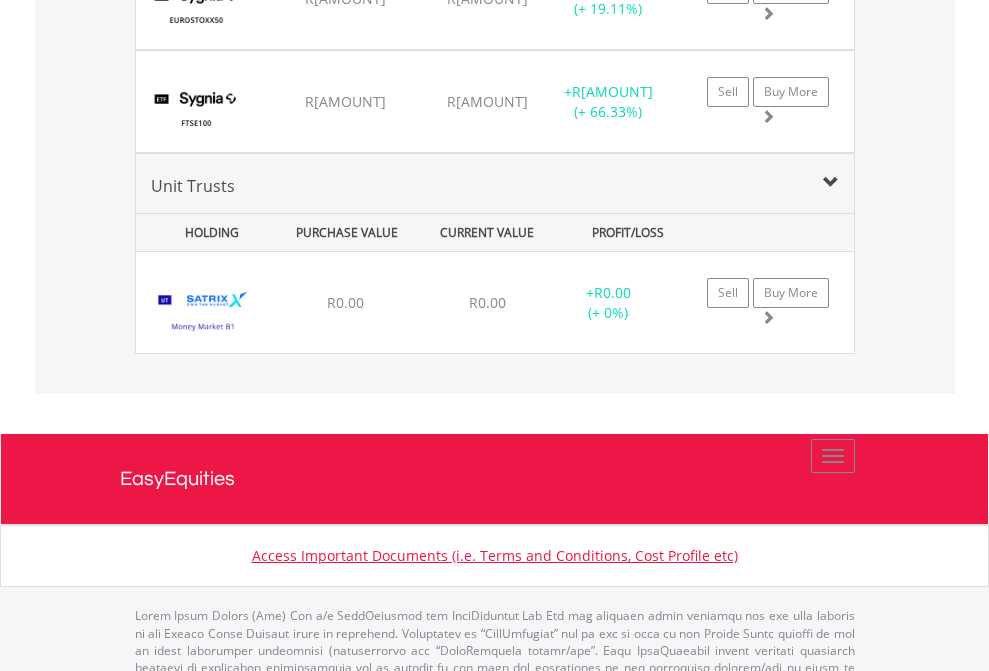 click on "TFSA" at bounding box center (818, -2156) 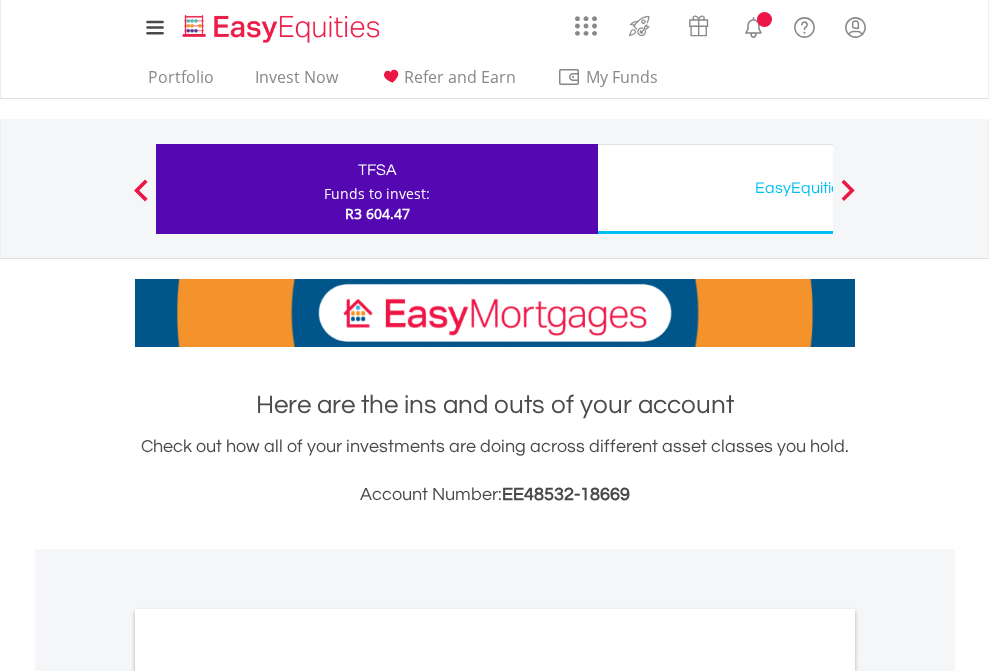 scroll, scrollTop: 0, scrollLeft: 0, axis: both 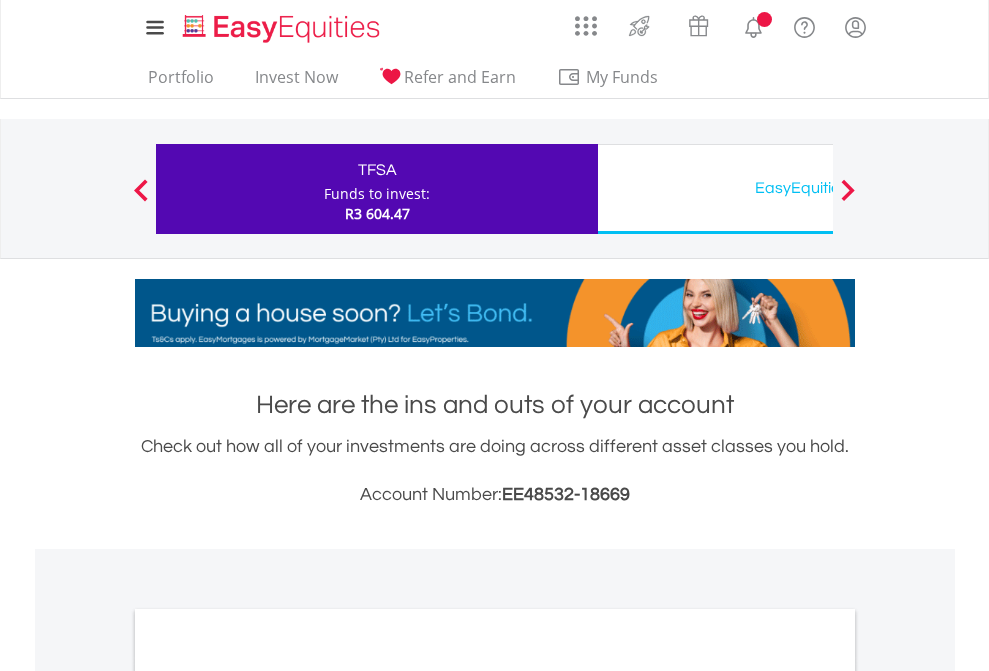 click on "All Holdings" at bounding box center [268, 1096] 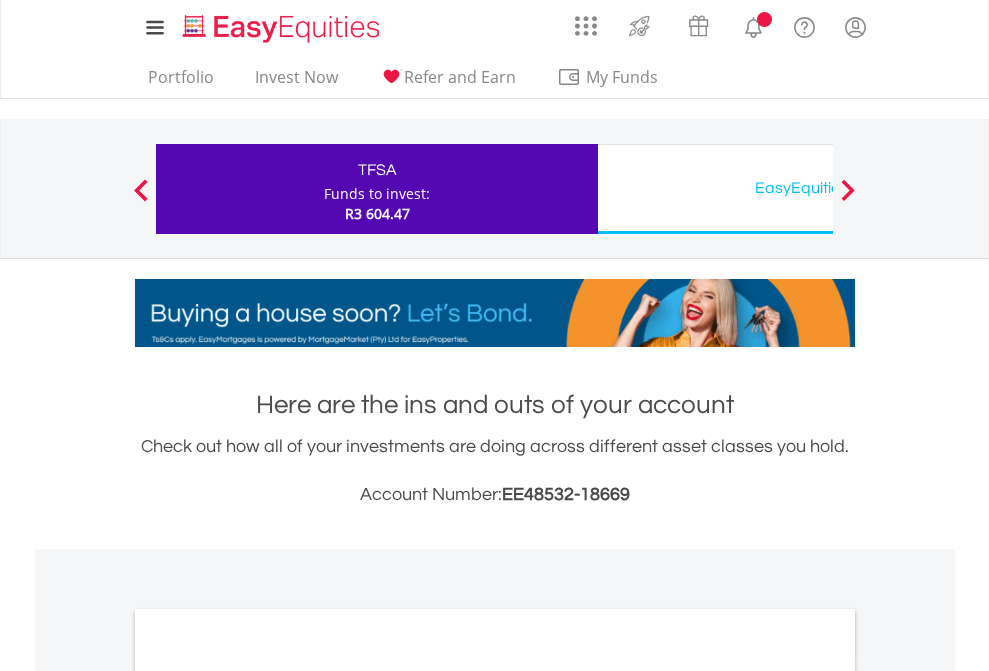 scroll, scrollTop: 1202, scrollLeft: 0, axis: vertical 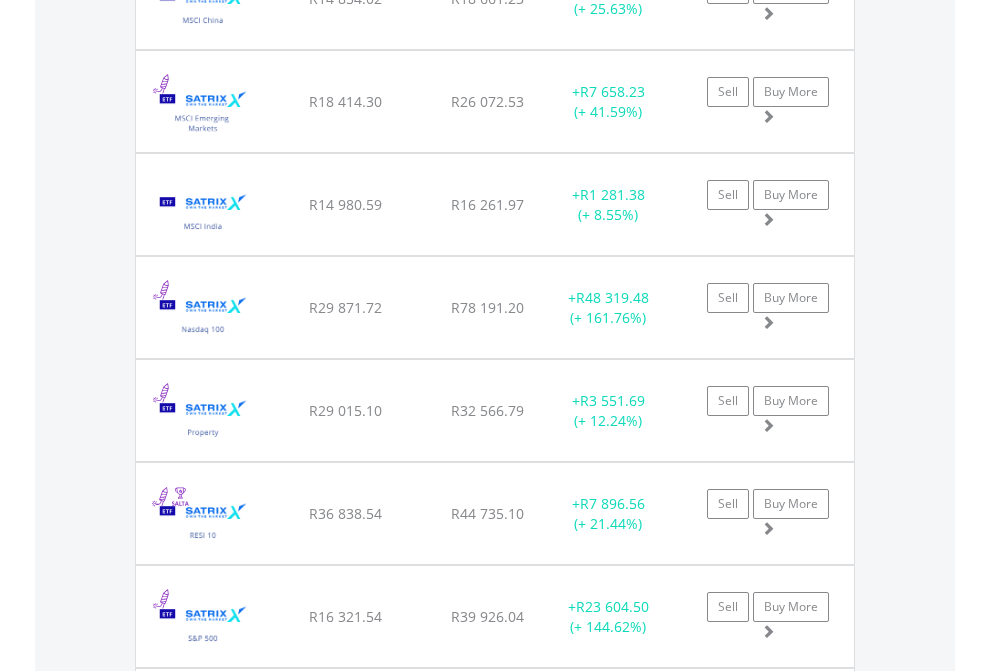 click on "EasyEquities USD" at bounding box center [818, -2116] 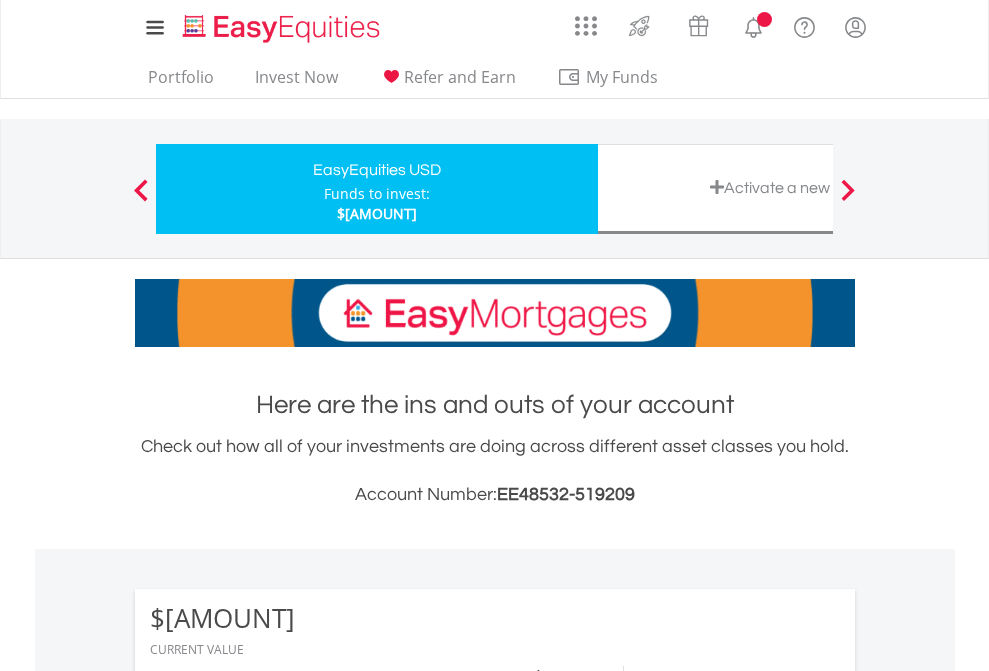 scroll, scrollTop: 0, scrollLeft: 0, axis: both 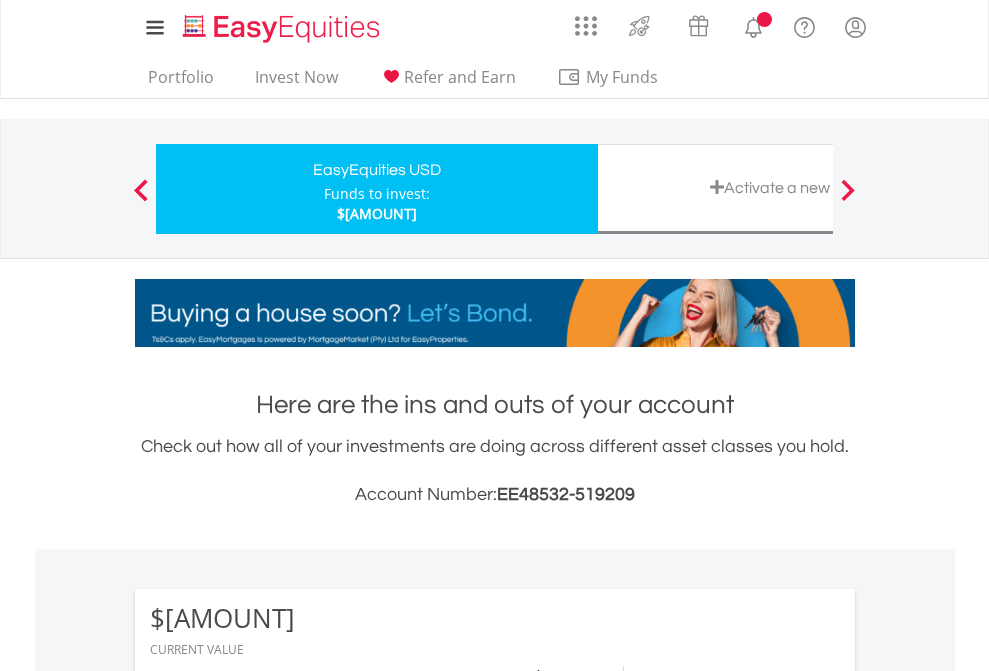 click on "All Holdings" at bounding box center [268, 1528] 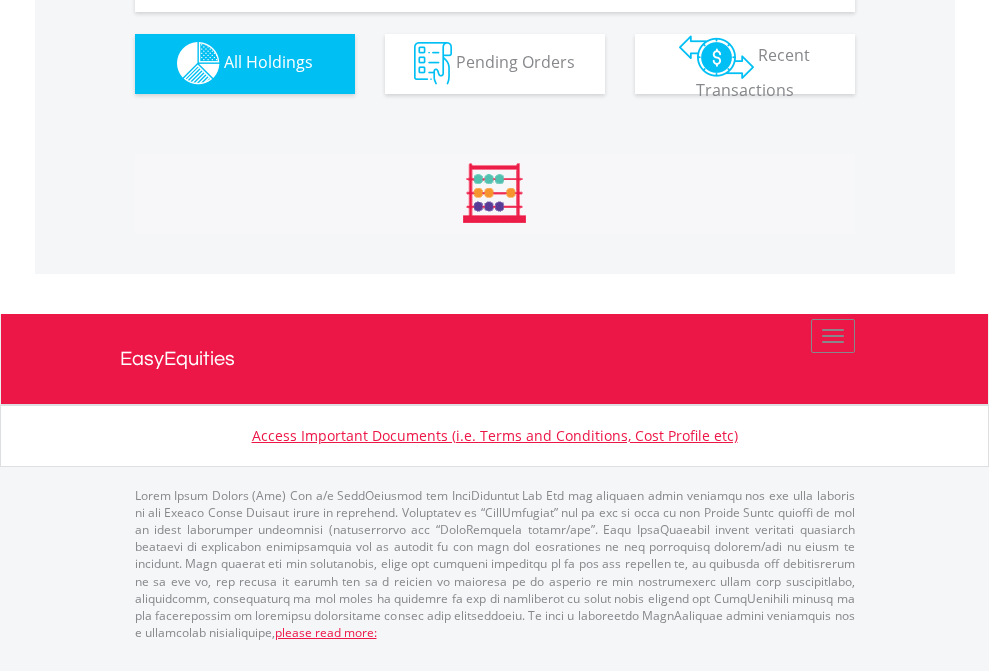 scroll, scrollTop: 2224, scrollLeft: 0, axis: vertical 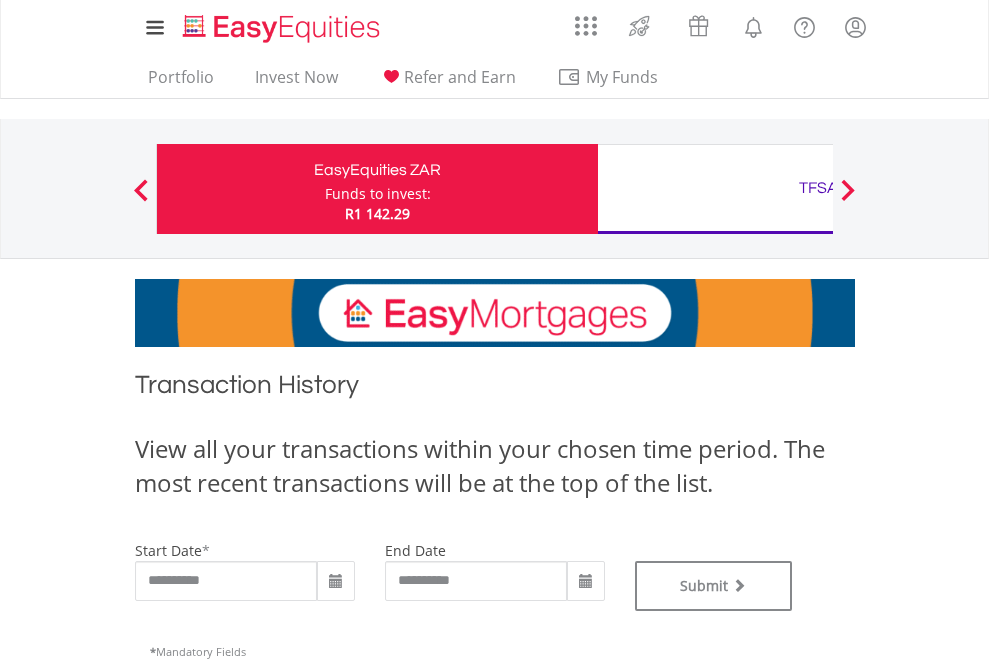 type on "**********" 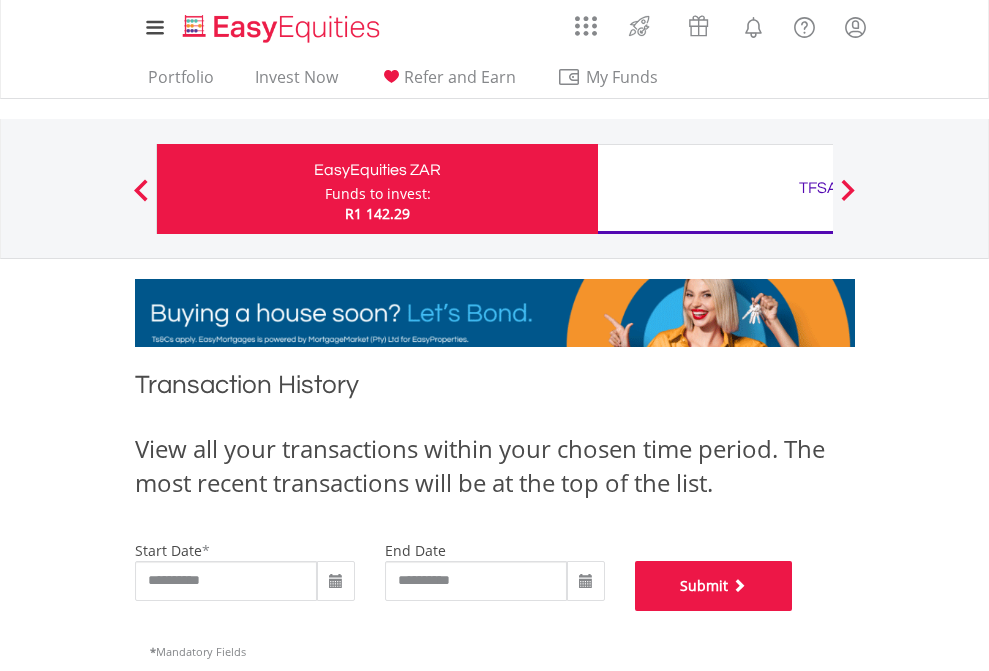 click on "Submit" at bounding box center [714, 586] 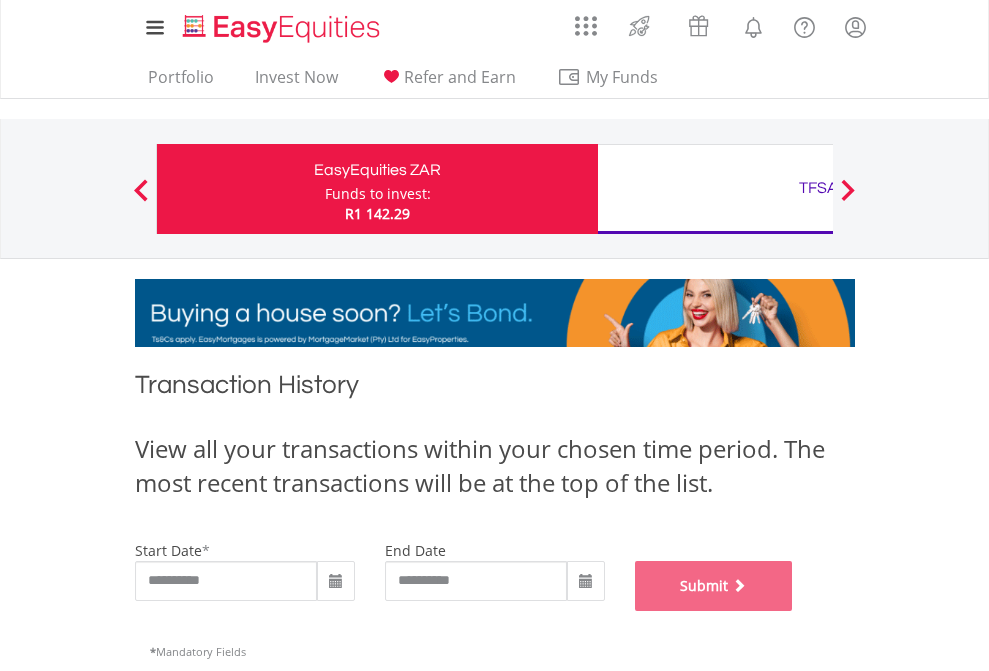 scroll, scrollTop: 811, scrollLeft: 0, axis: vertical 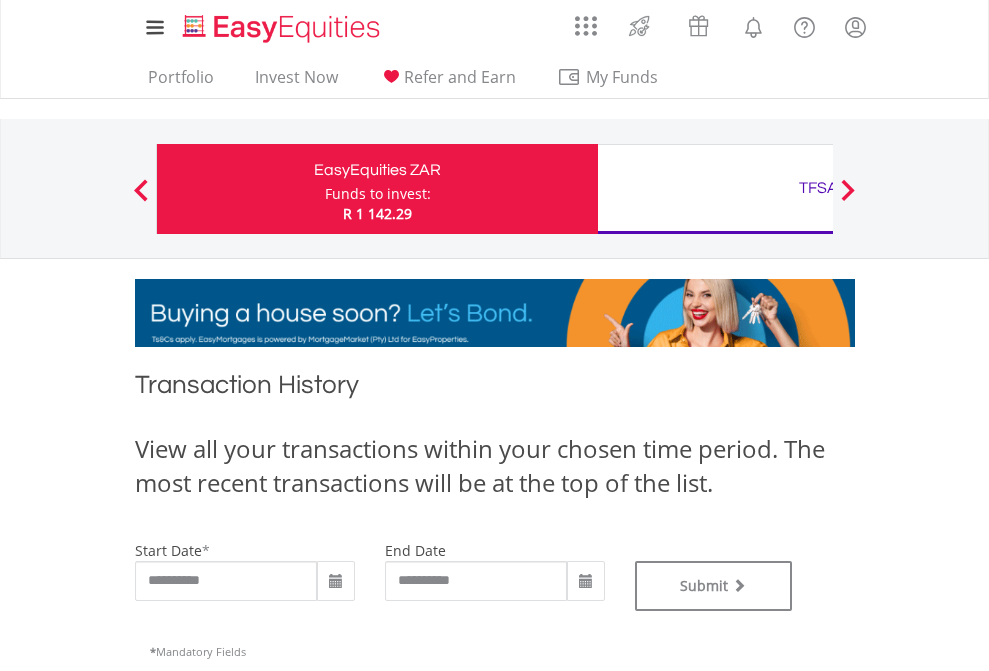 click on "TFSA" at bounding box center (818, 188) 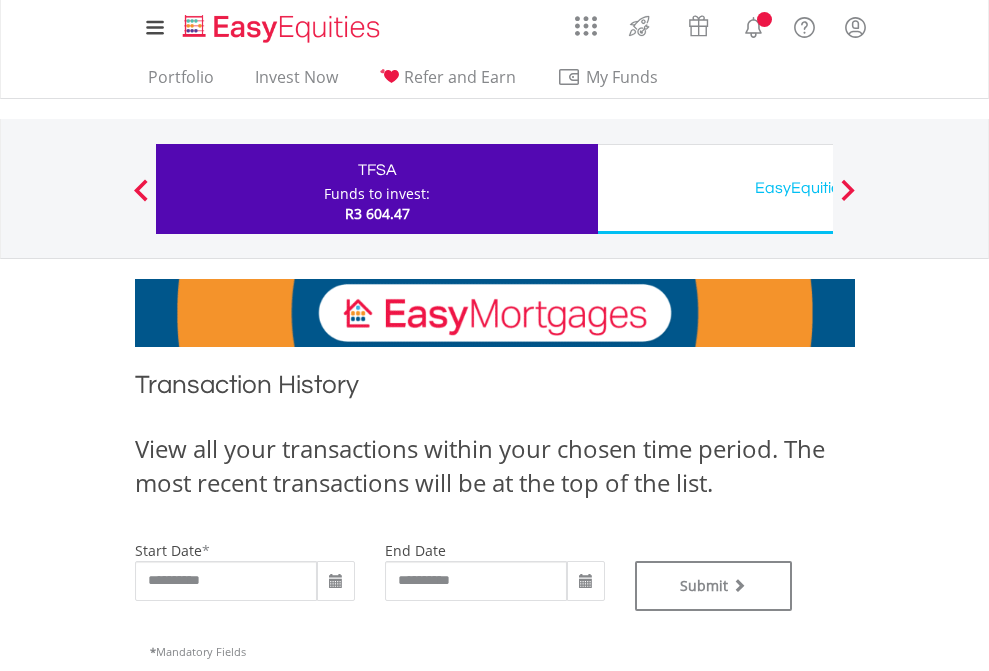scroll, scrollTop: 0, scrollLeft: 0, axis: both 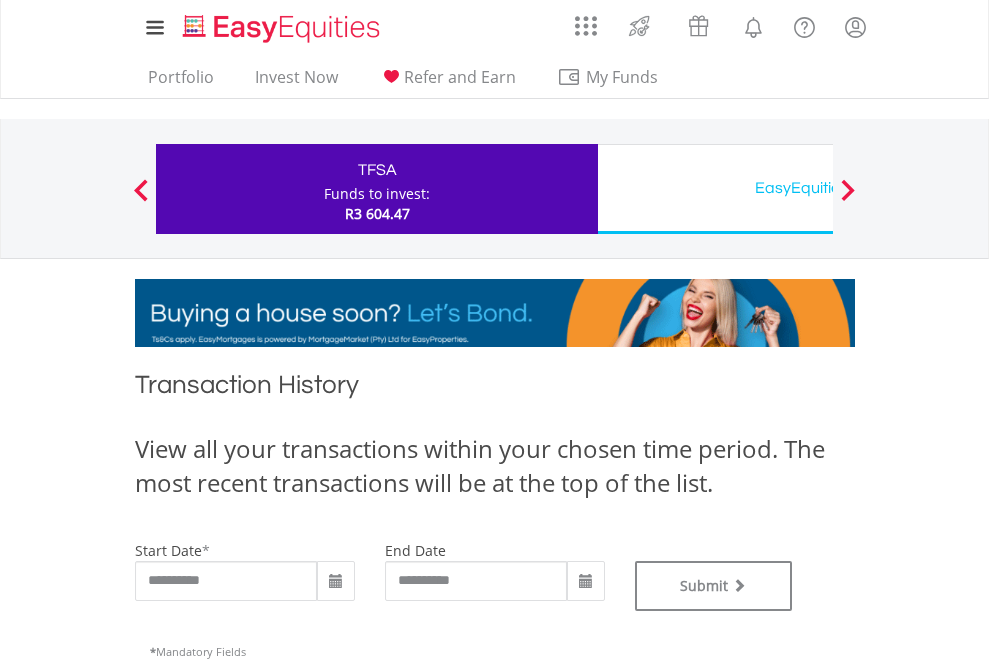 type on "**********" 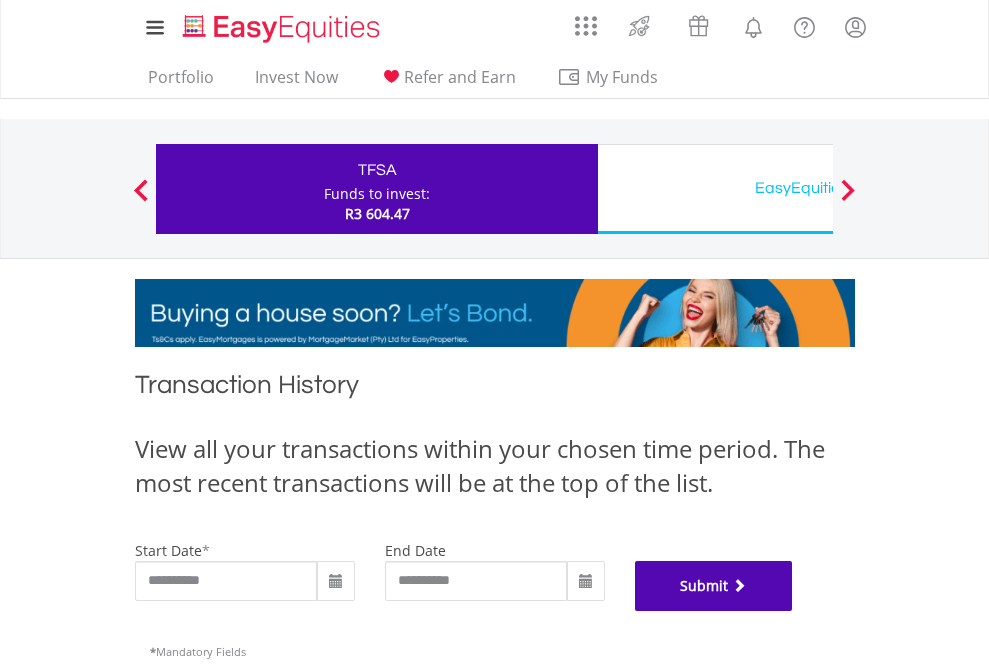 click on "Submit" at bounding box center [714, 586] 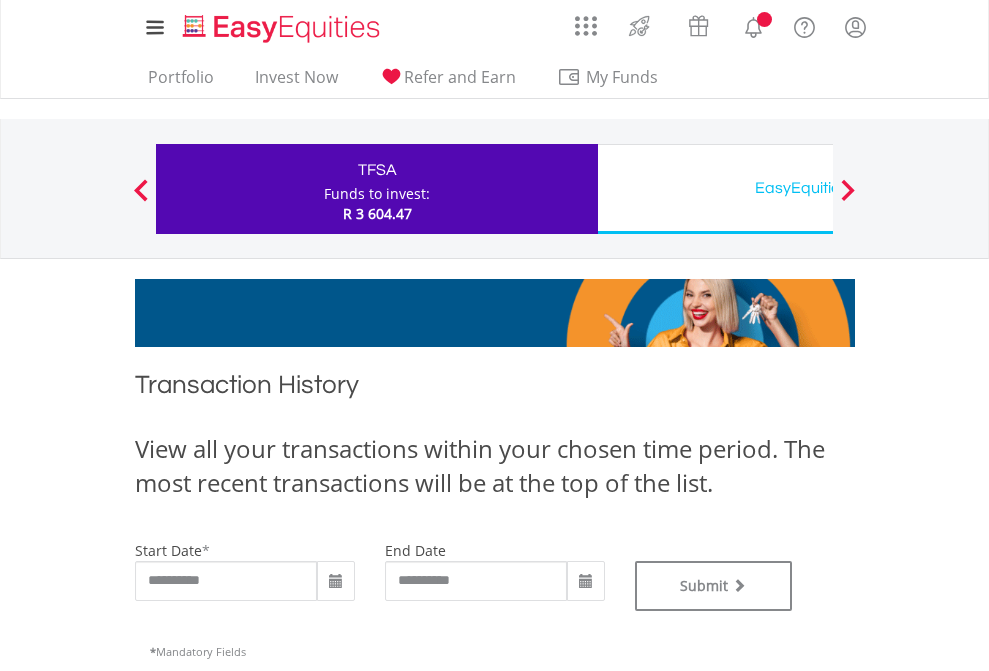 scroll, scrollTop: 0, scrollLeft: 0, axis: both 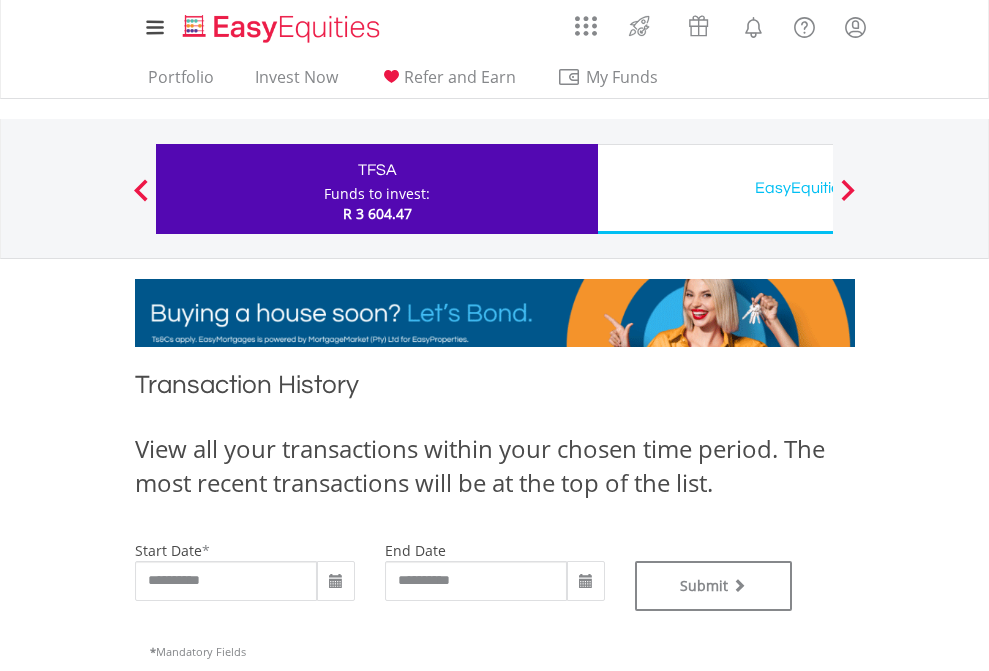 click on "EasyEquities USD" at bounding box center (818, 188) 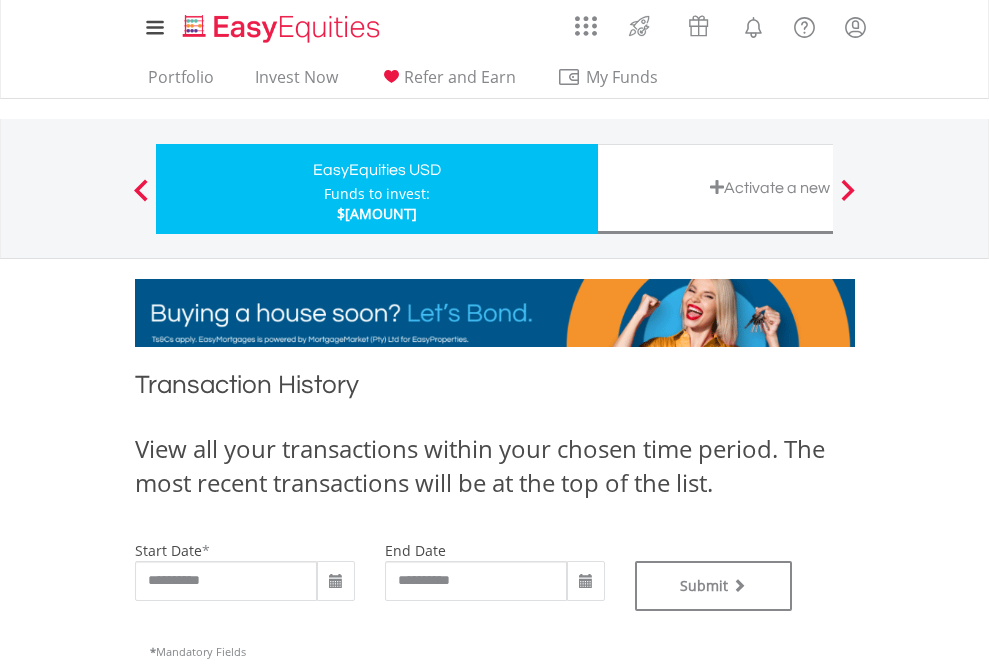 scroll, scrollTop: 0, scrollLeft: 0, axis: both 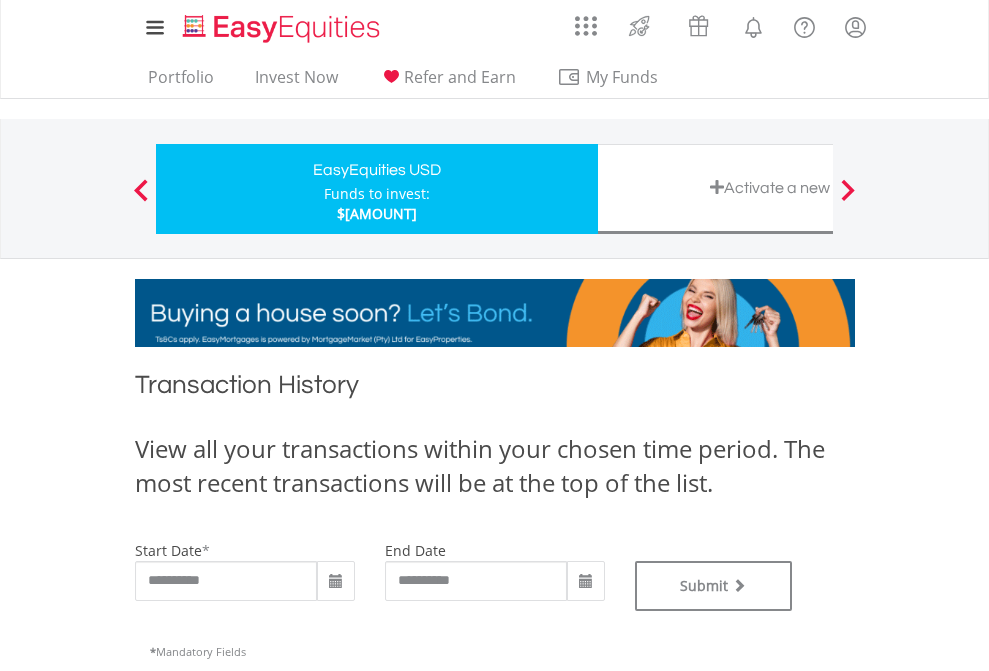 type on "**********" 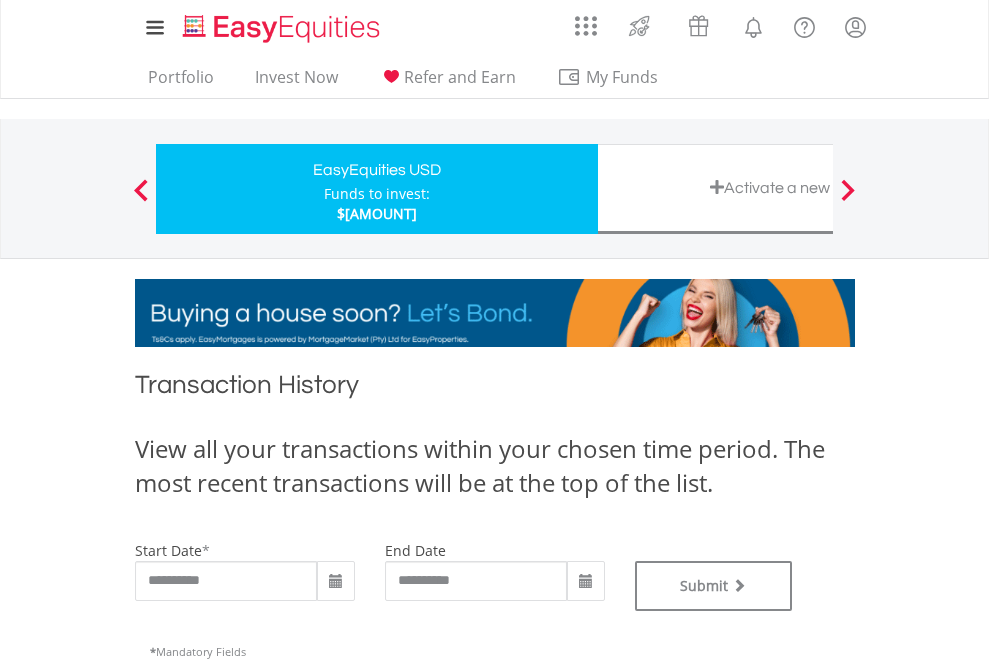 type on "**********" 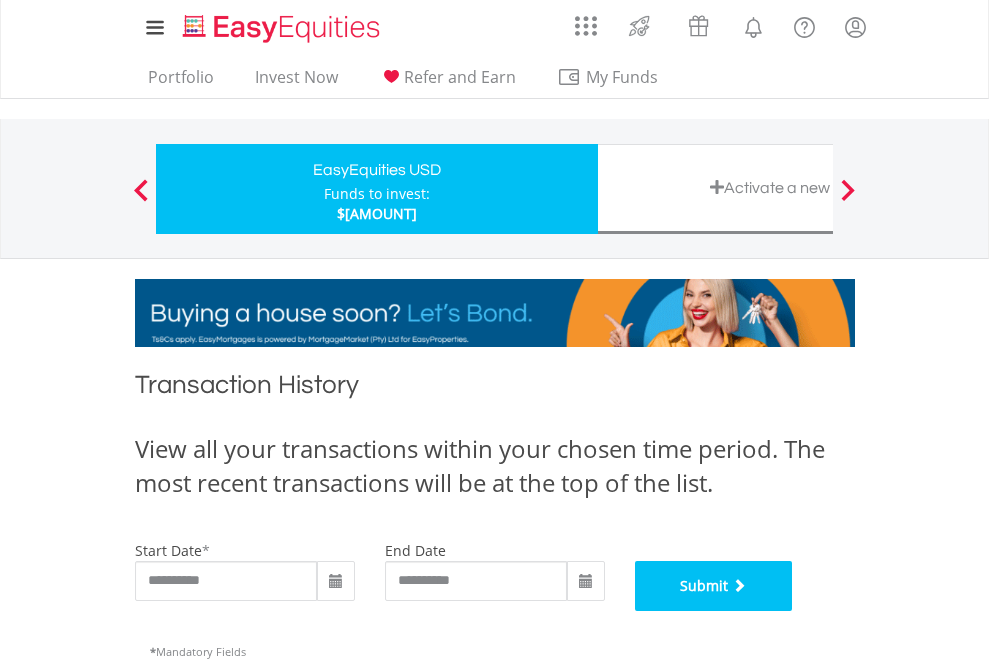 click on "Submit" at bounding box center (714, 586) 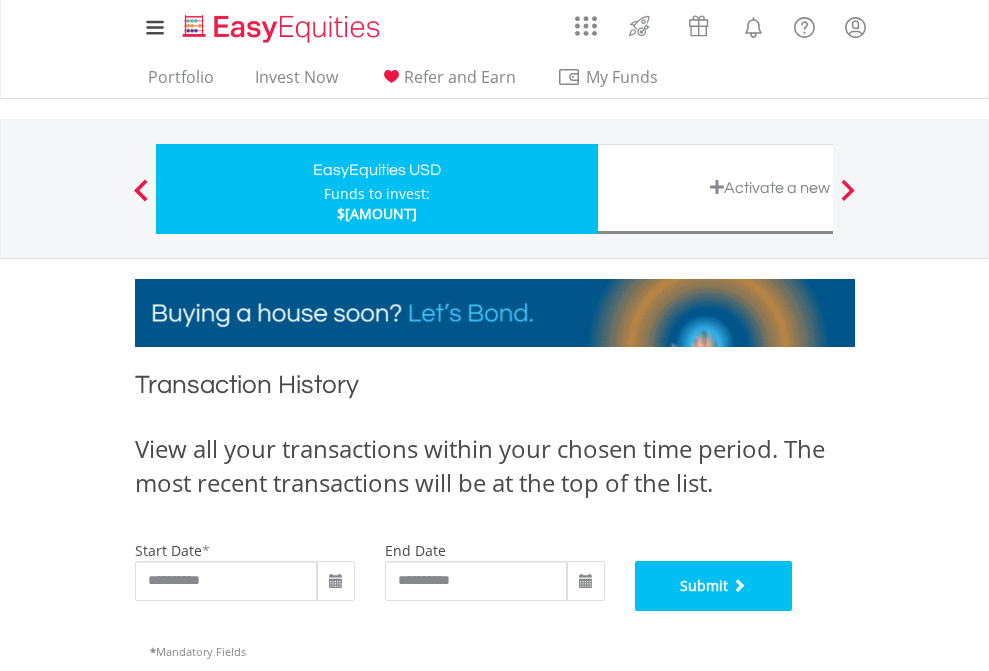 scroll, scrollTop: 811, scrollLeft: 0, axis: vertical 